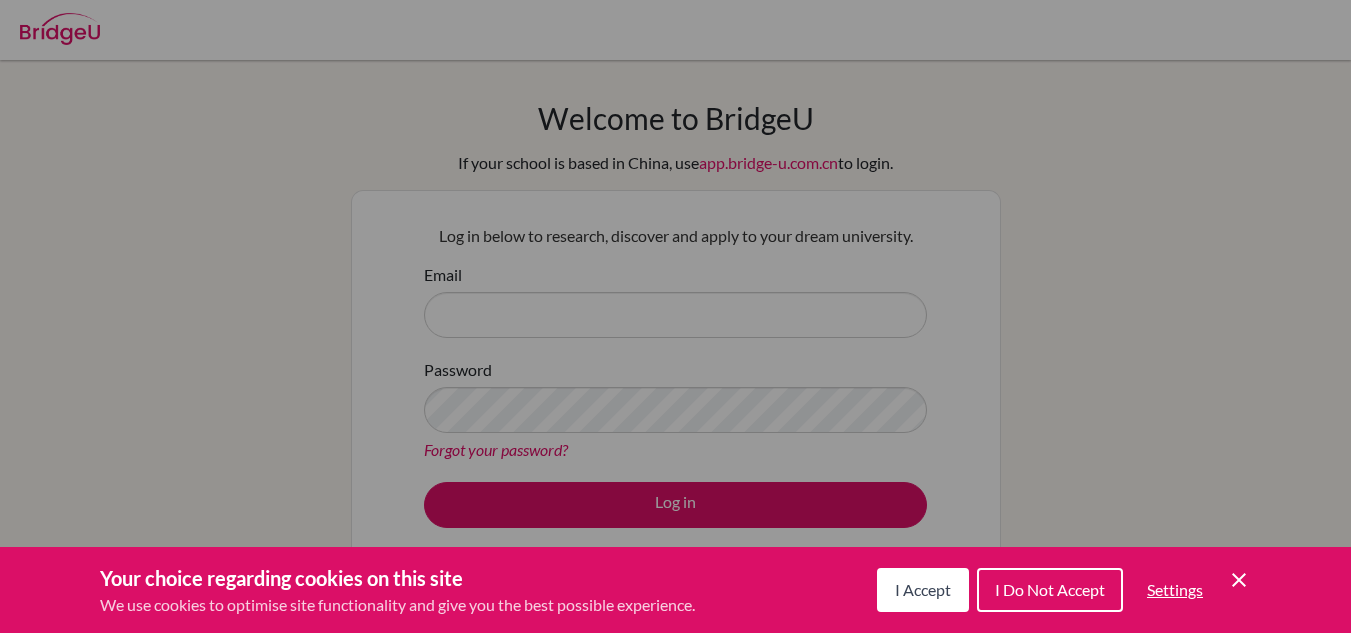 scroll, scrollTop: 0, scrollLeft: 0, axis: both 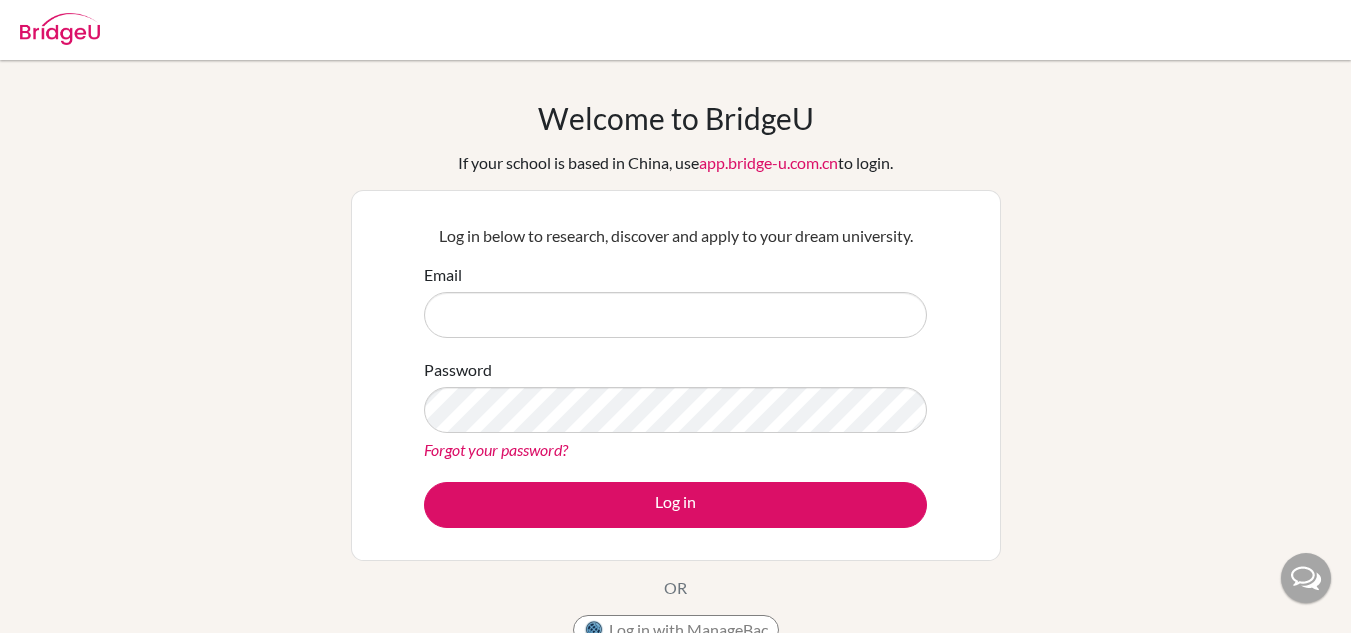 click on "Email" at bounding box center [675, 300] 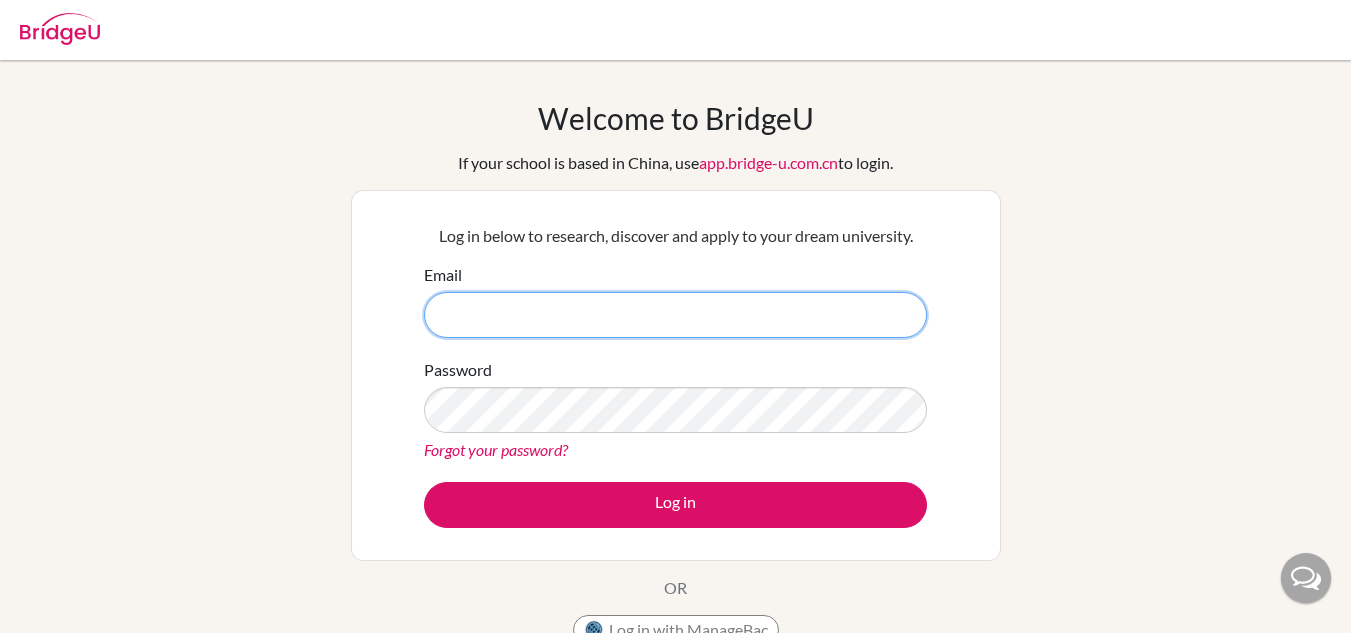 click on "Email" at bounding box center [675, 315] 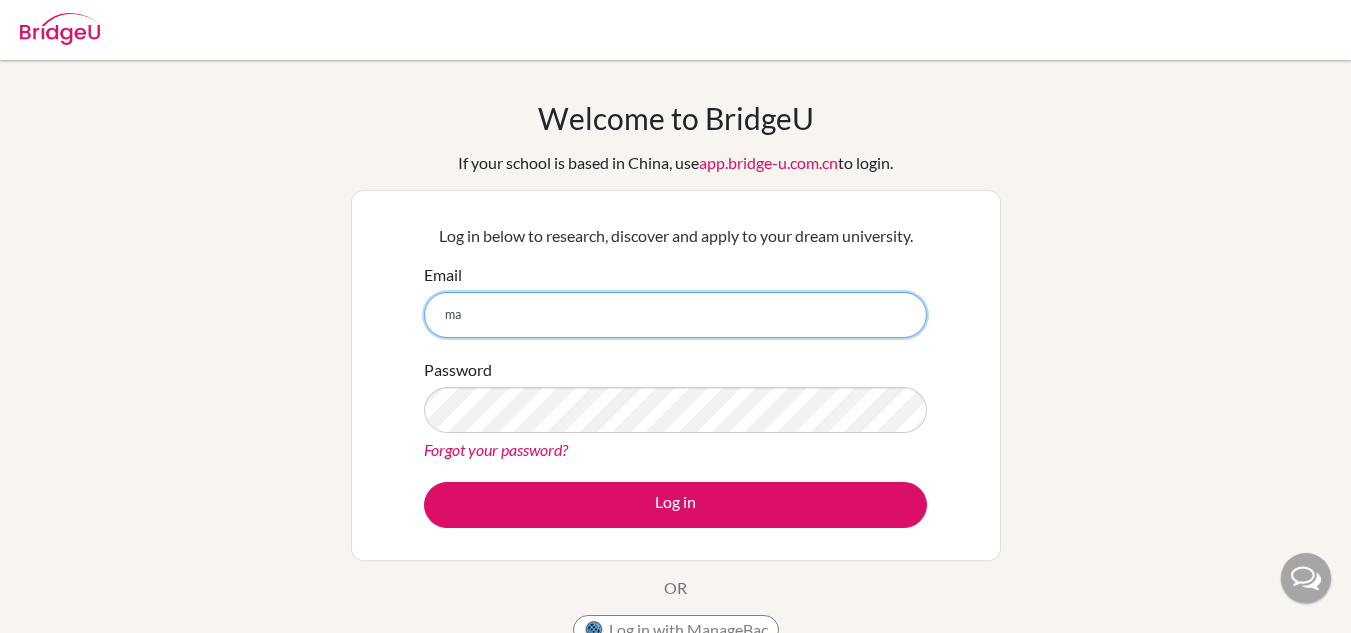 type on "m" 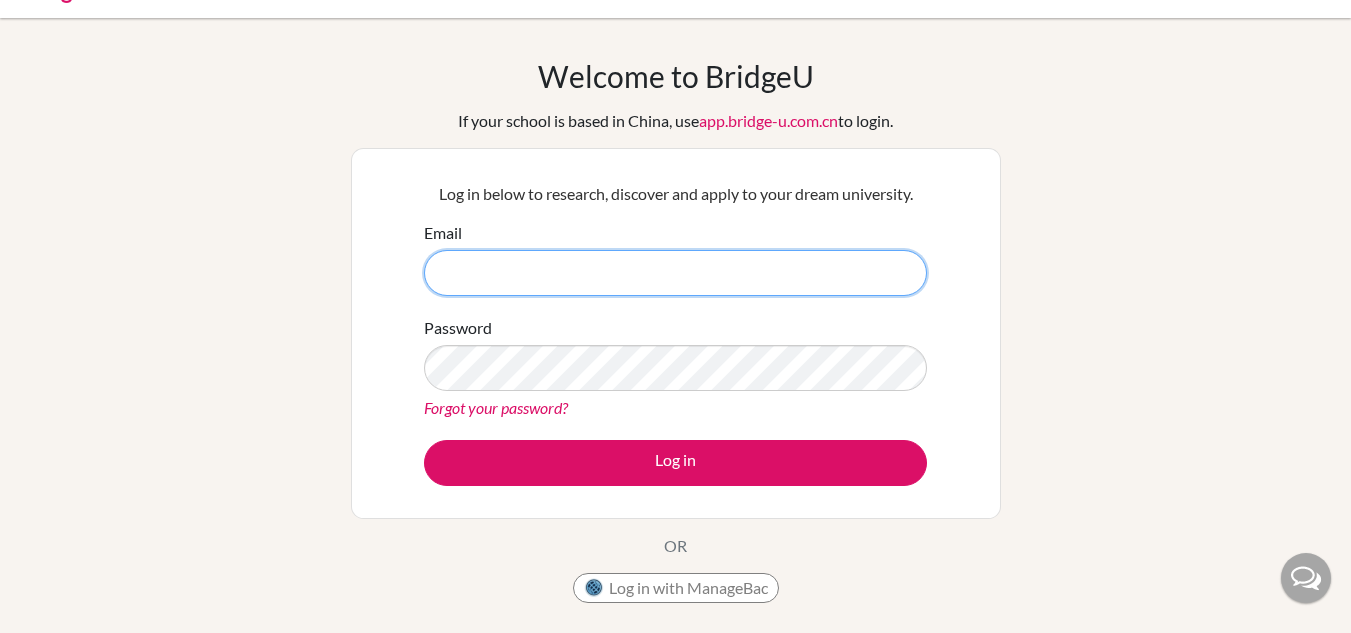 scroll, scrollTop: 0, scrollLeft: 0, axis: both 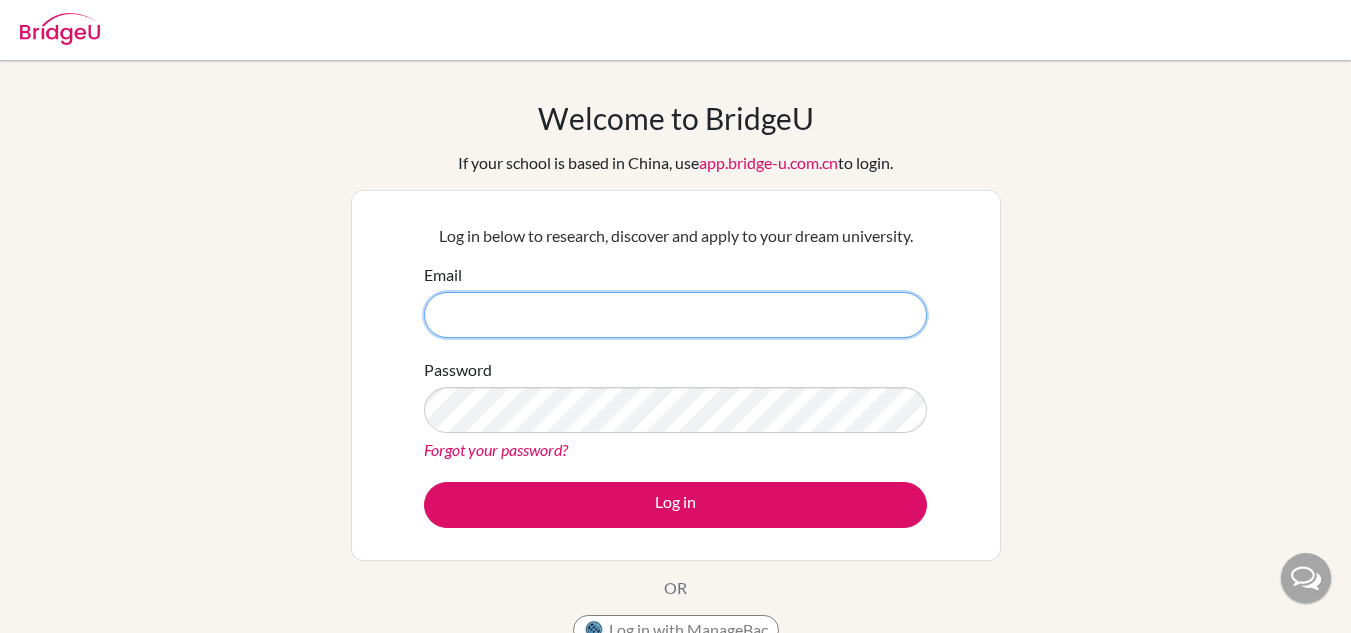 click on "Email" at bounding box center [675, 315] 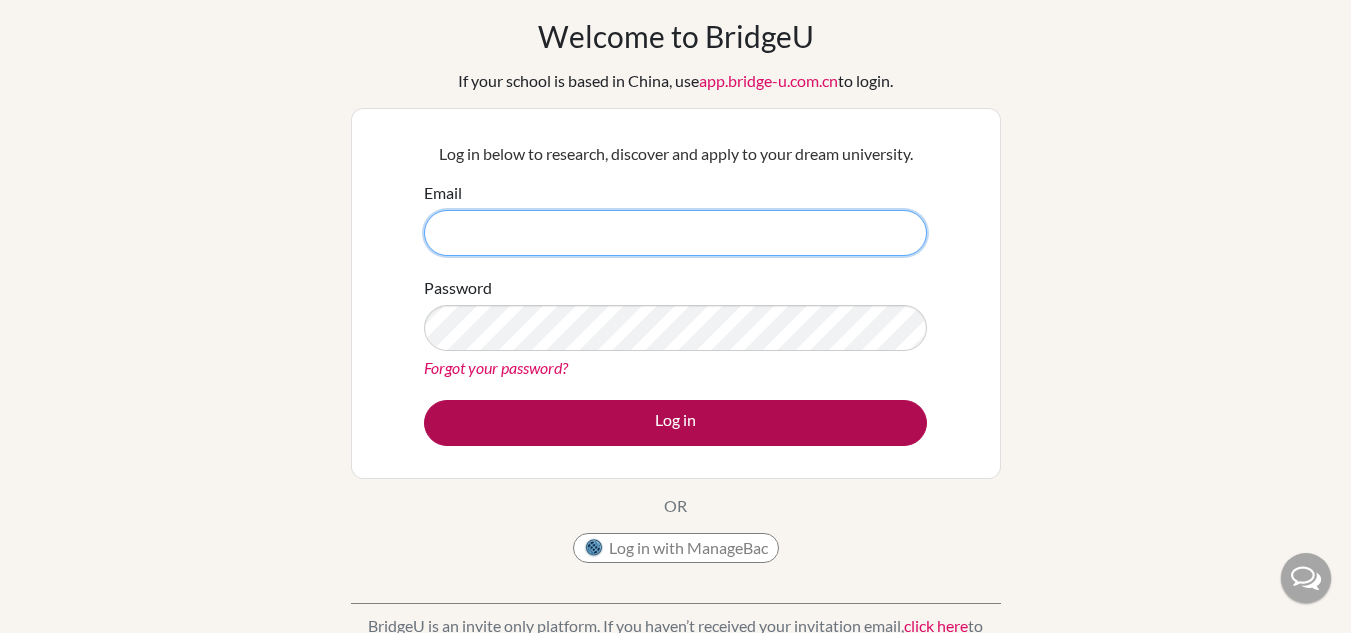 scroll, scrollTop: 81, scrollLeft: 0, axis: vertical 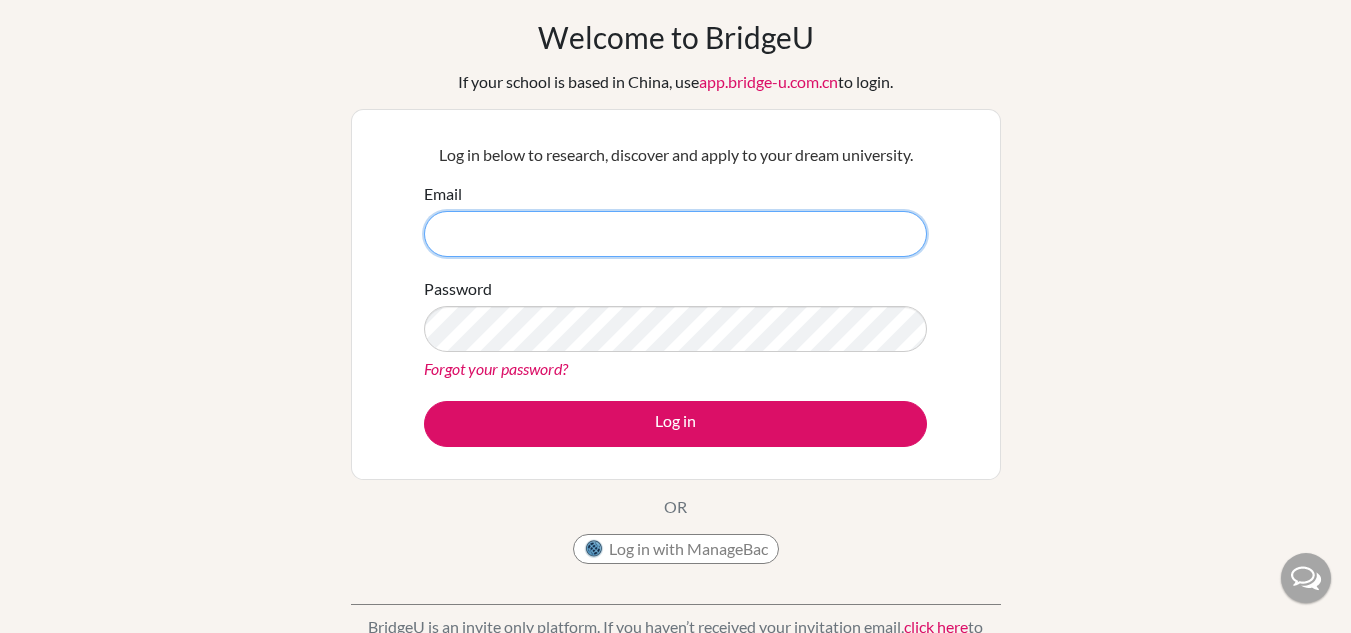 click on "Email" at bounding box center [675, 234] 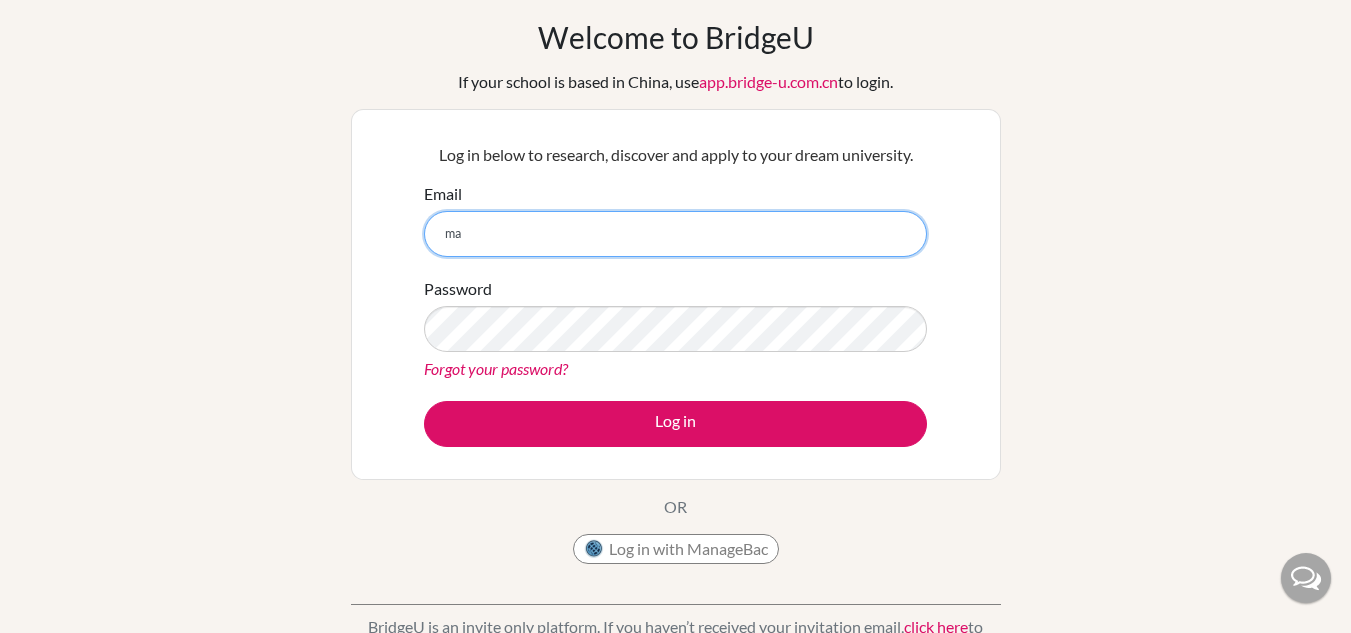type on "m" 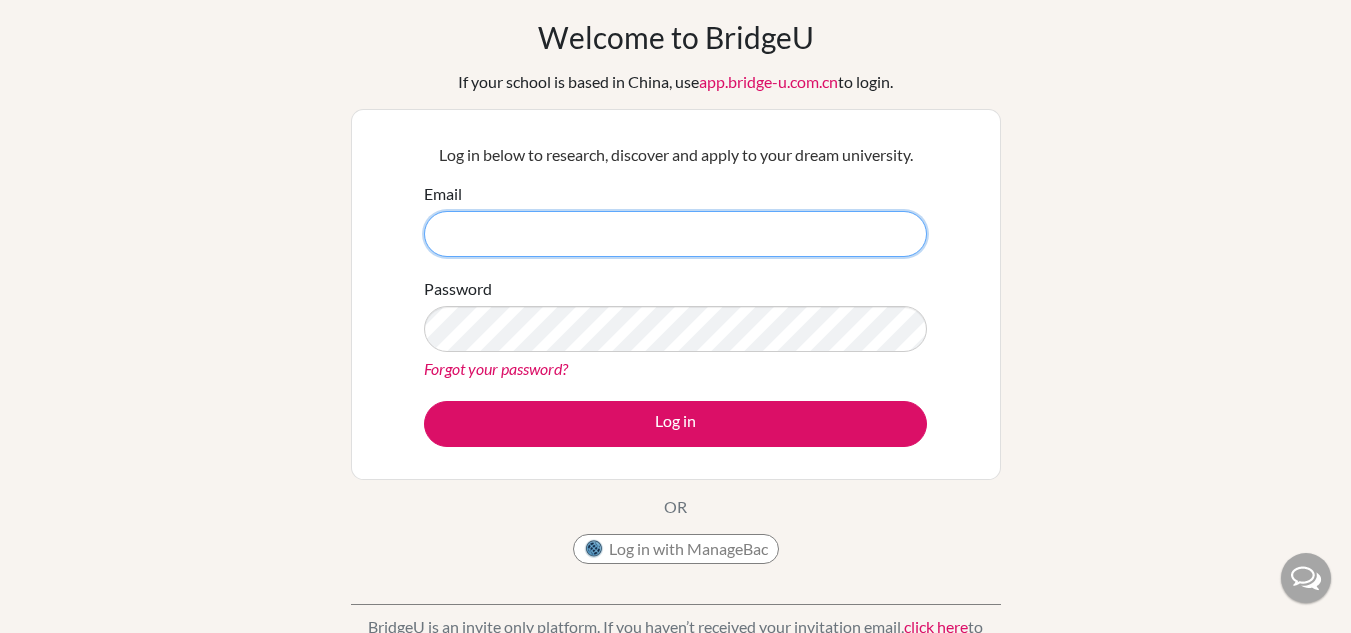 click on "Email" at bounding box center [675, 234] 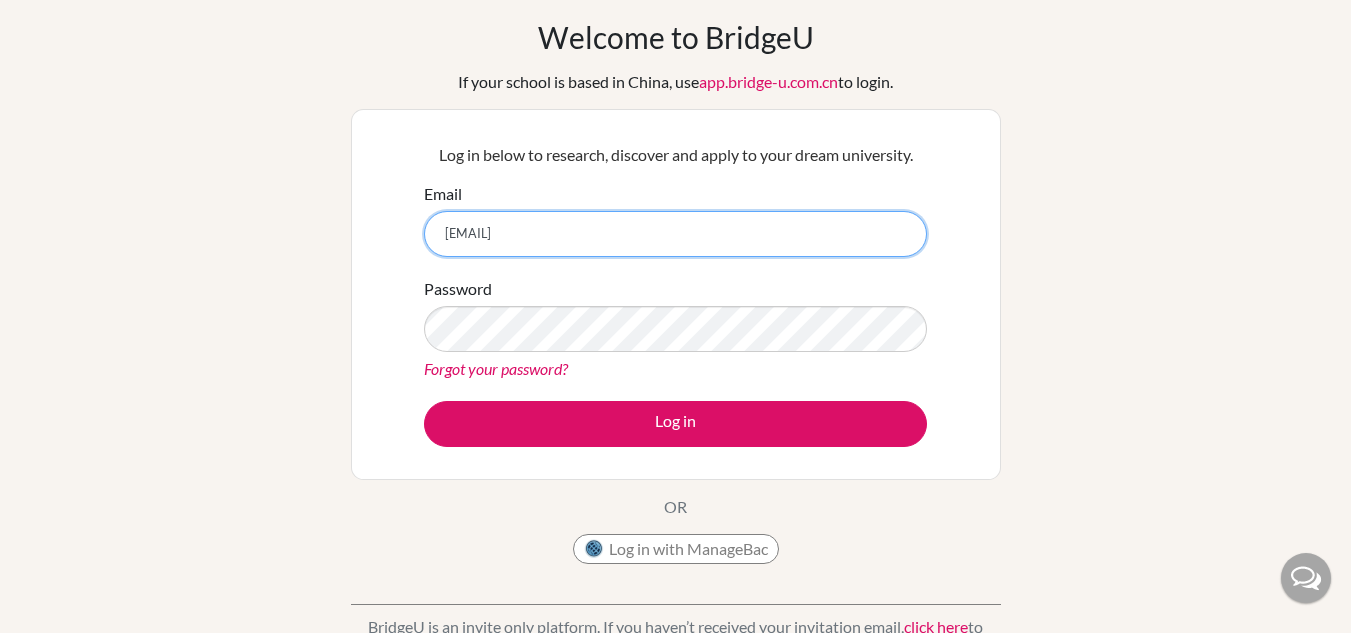 type on "[EMAIL]" 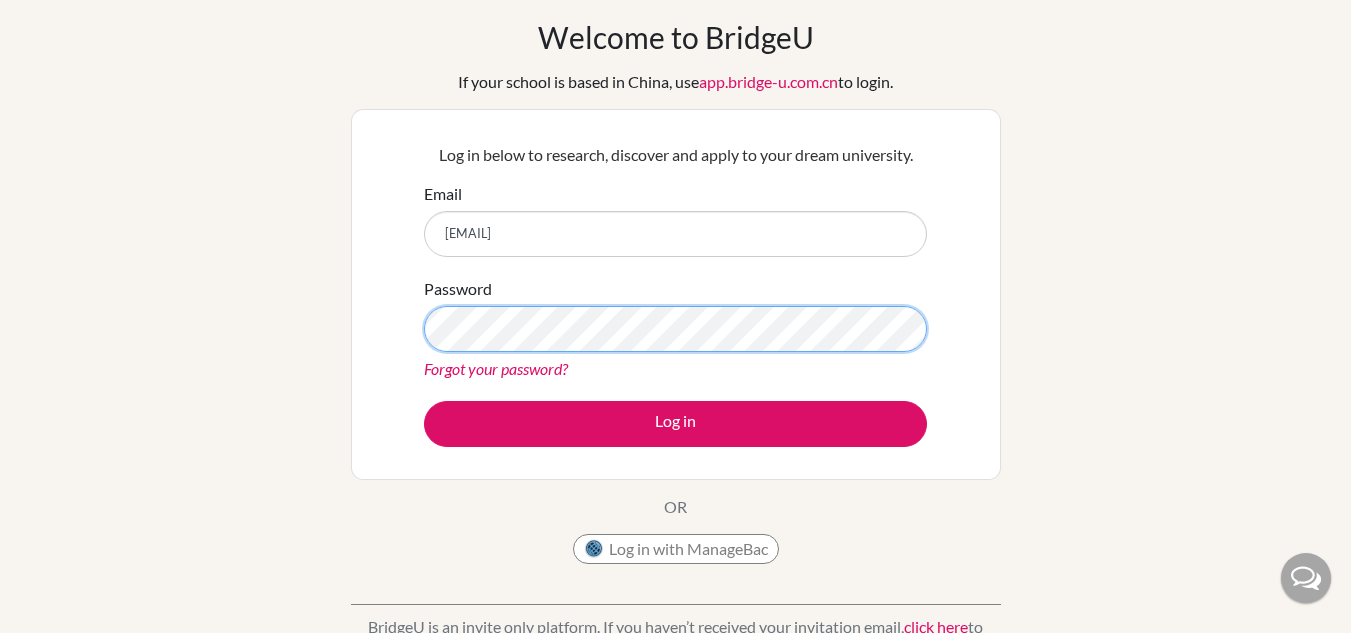 click on "Log in below to research, discover and apply to your dream university.
Email
[EMAIL]
Password
Forgot your password?
Log in" at bounding box center (676, 294) 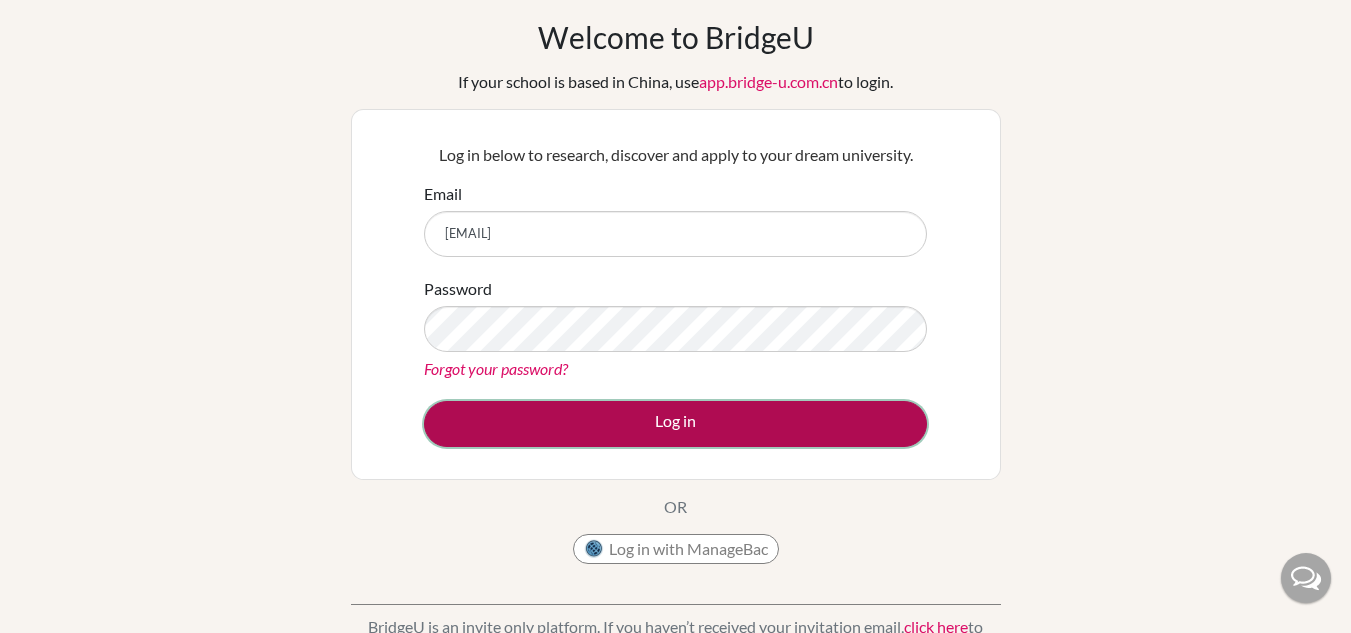 click on "Log in" at bounding box center (675, 424) 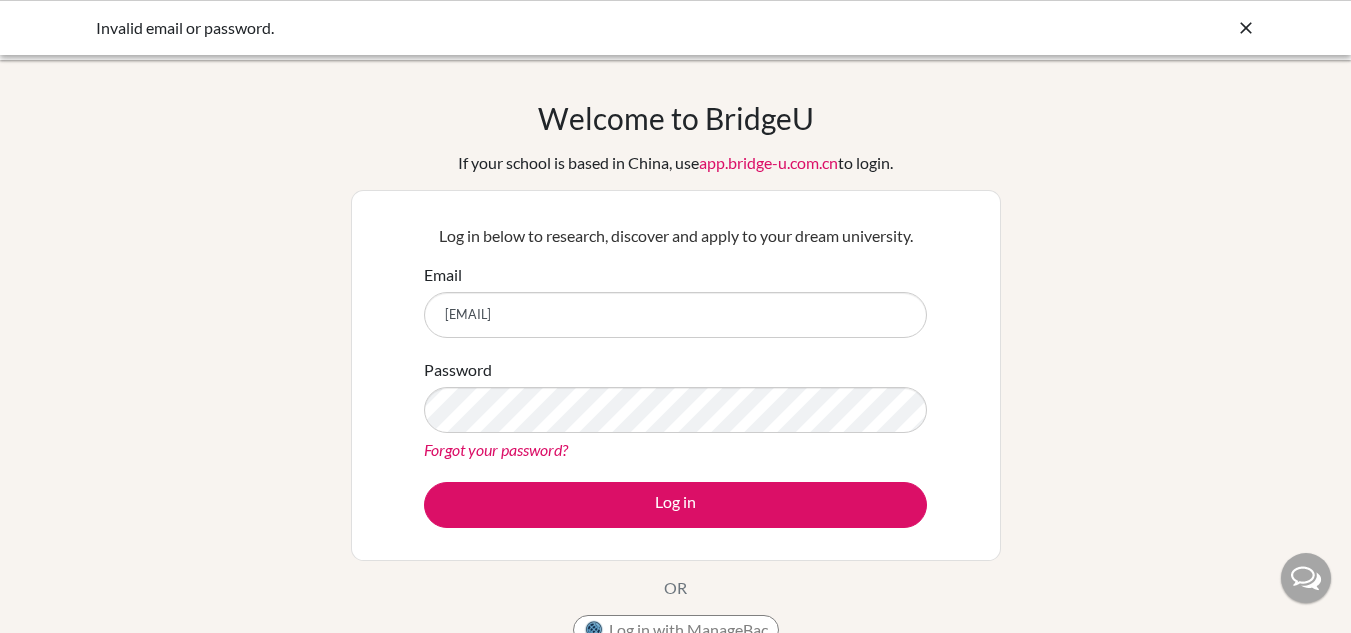 scroll, scrollTop: 0, scrollLeft: 0, axis: both 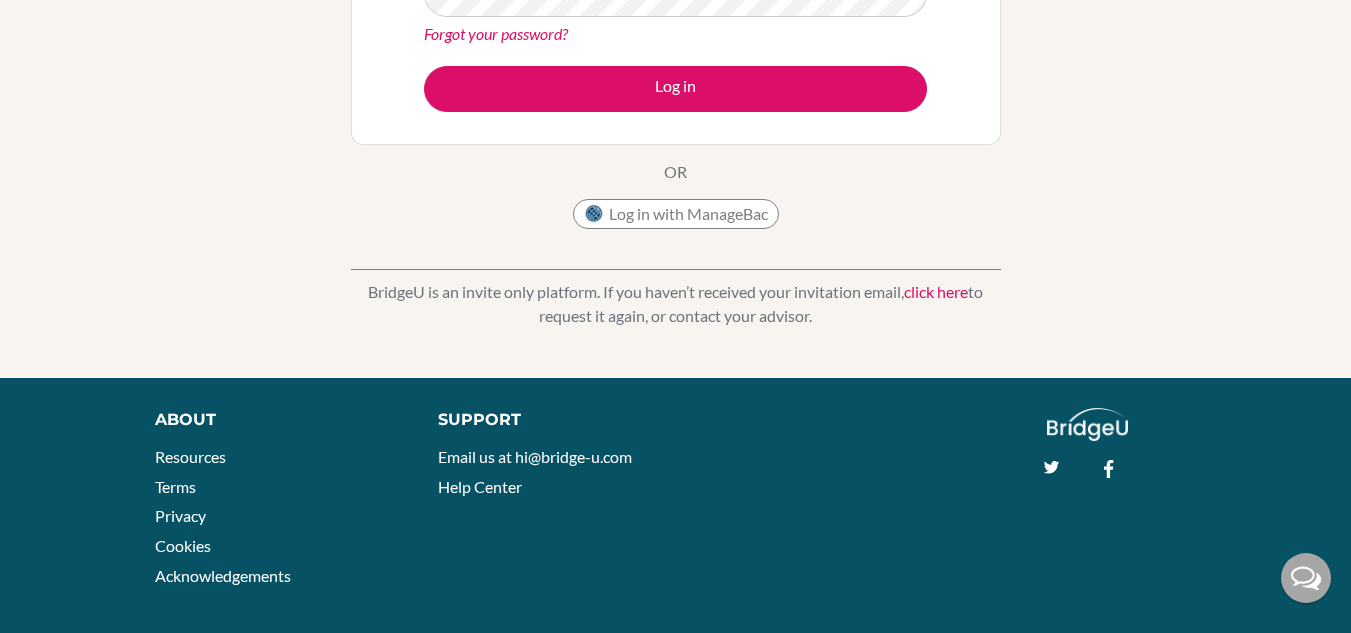 click on "click here" at bounding box center [936, 291] 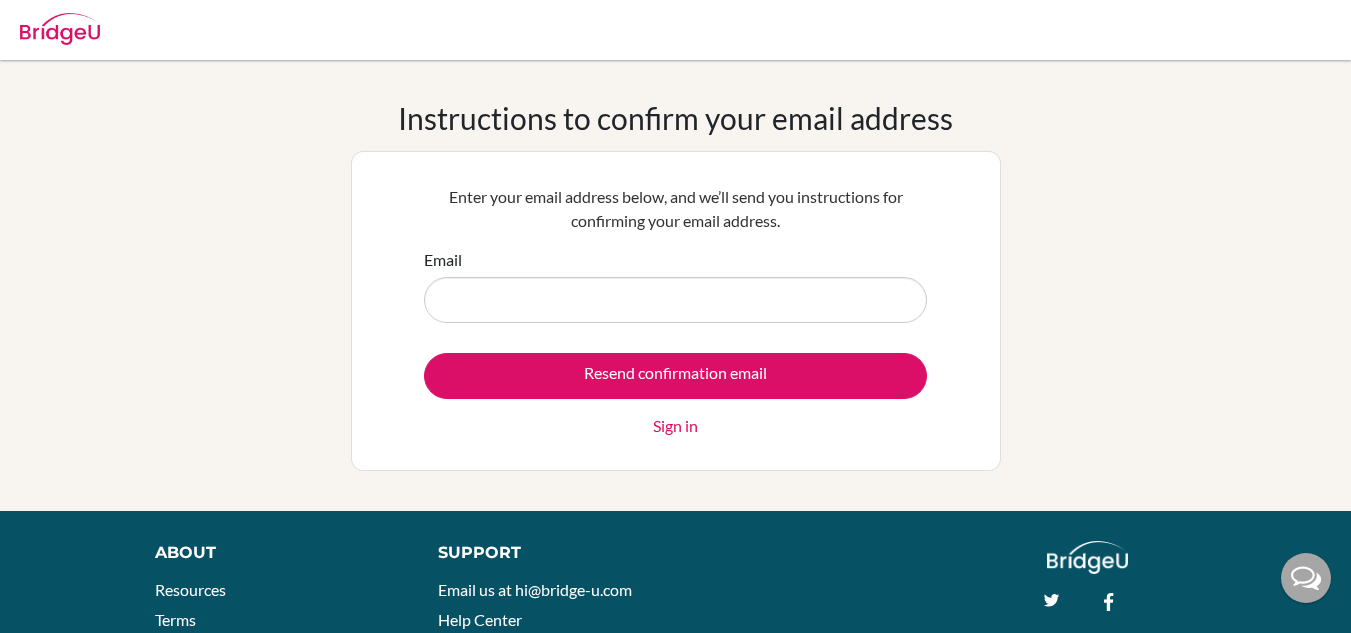 scroll, scrollTop: 0, scrollLeft: 0, axis: both 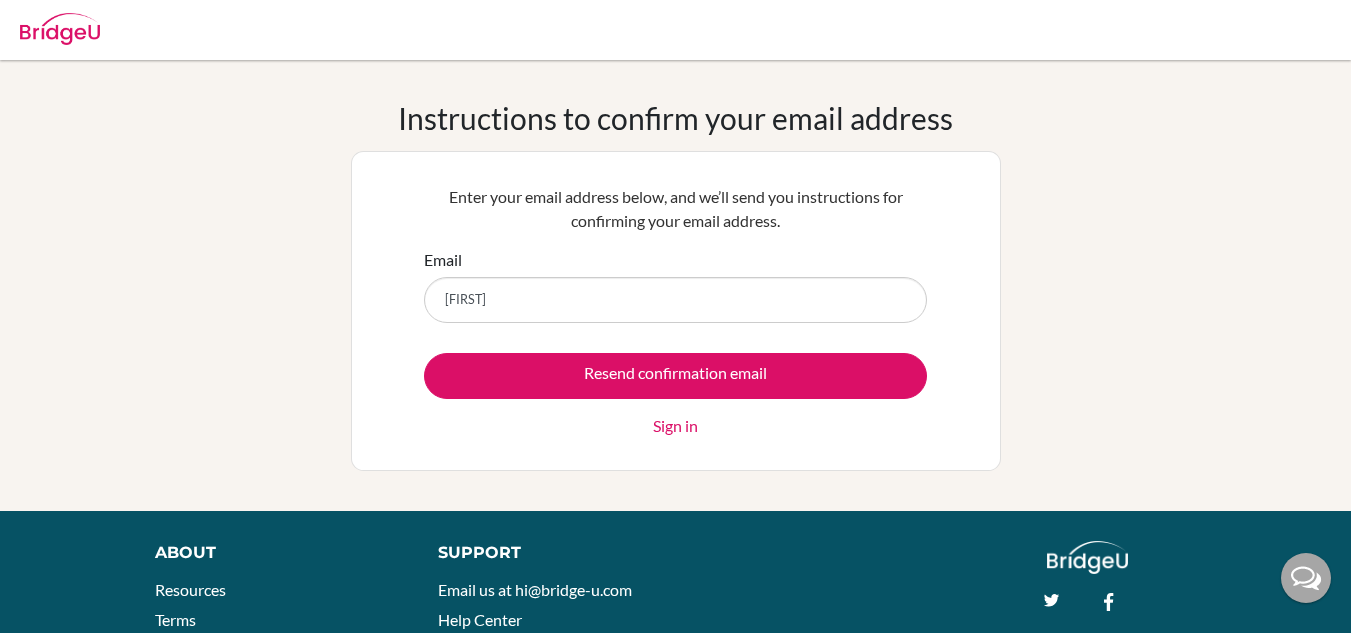 type on "[EMAIL]" 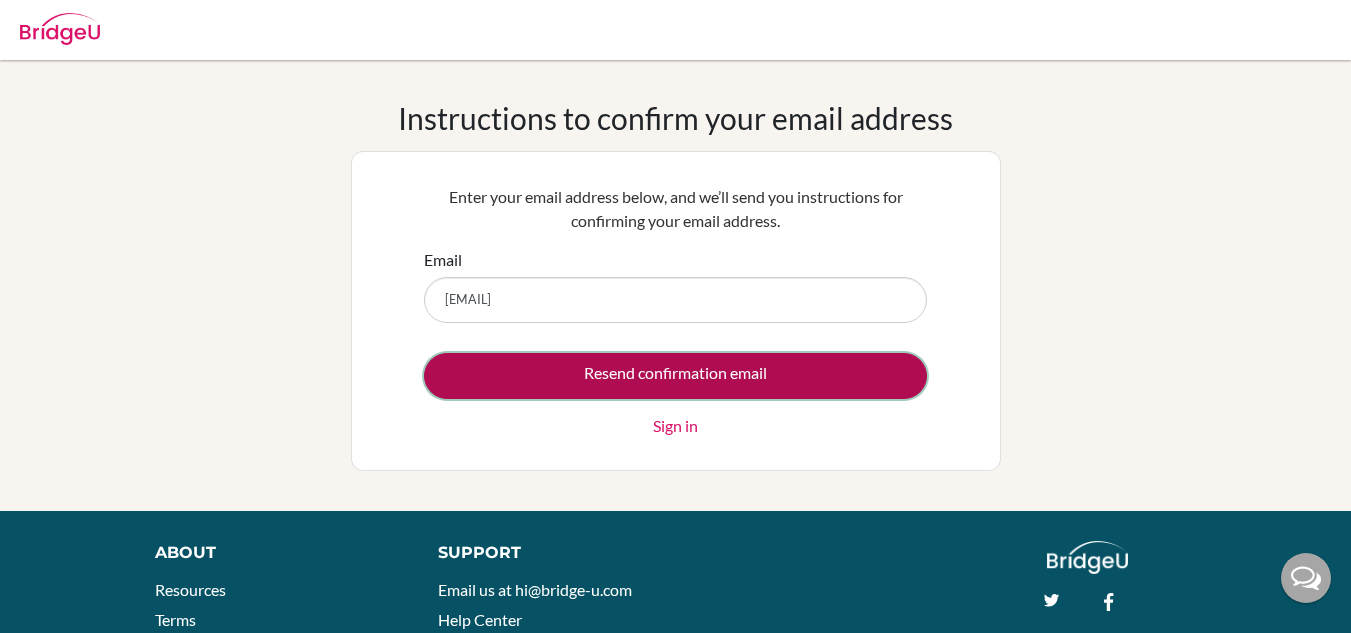 click on "Resend confirmation email" at bounding box center (675, 376) 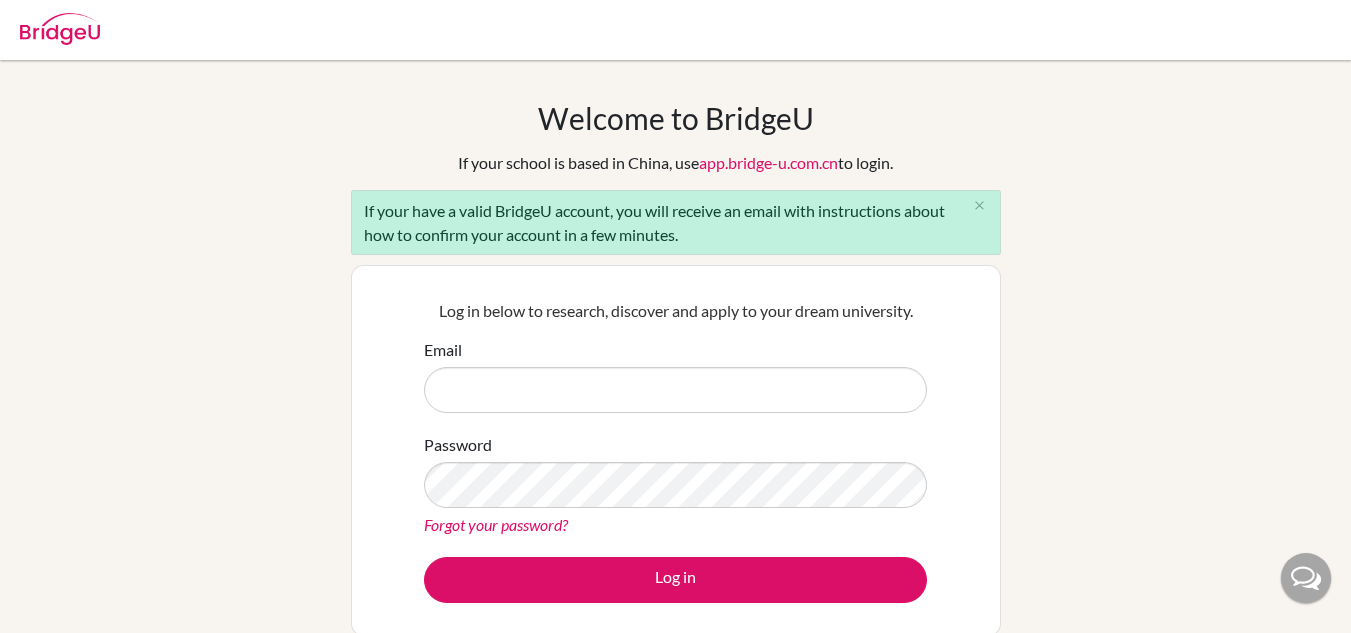 scroll, scrollTop: 0, scrollLeft: 0, axis: both 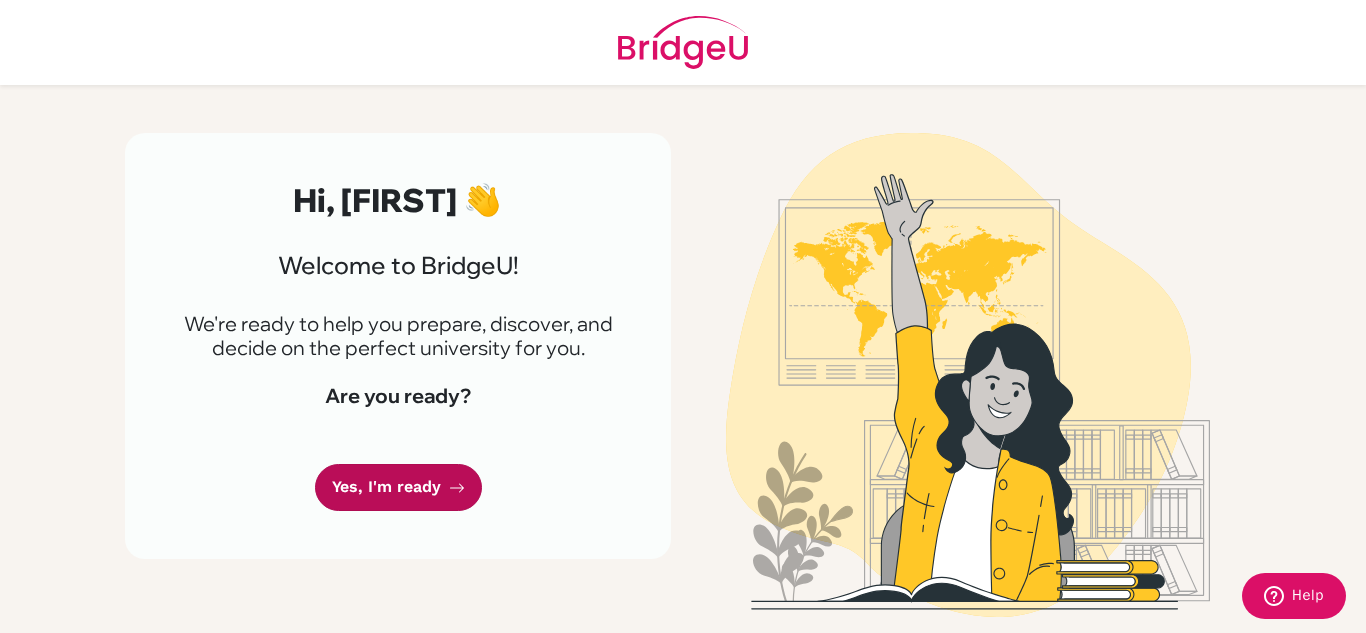 click on "Yes, I'm ready" at bounding box center [398, 487] 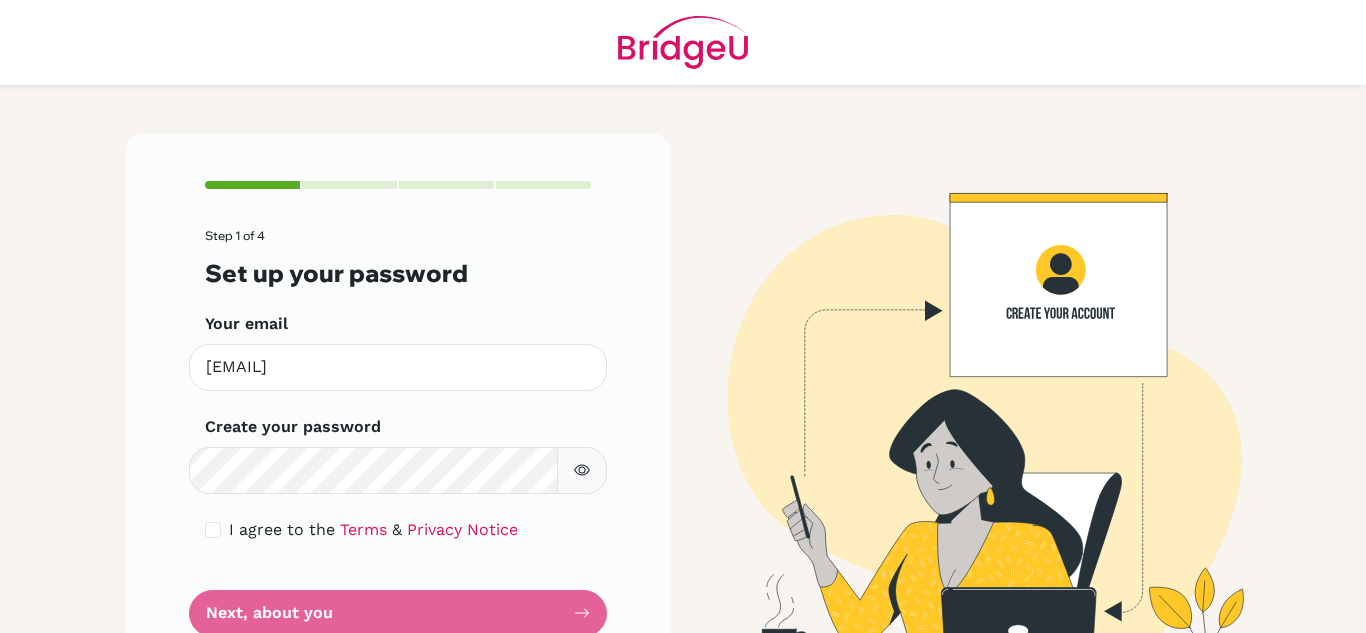 scroll, scrollTop: 0, scrollLeft: 0, axis: both 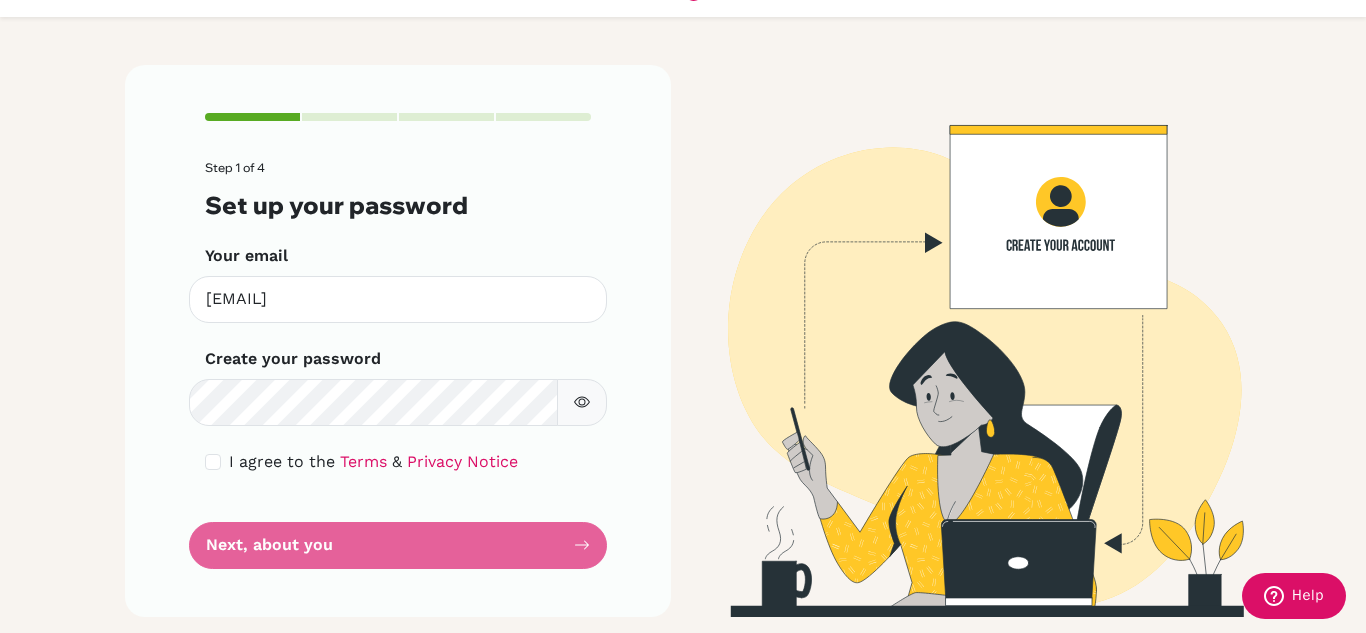 click 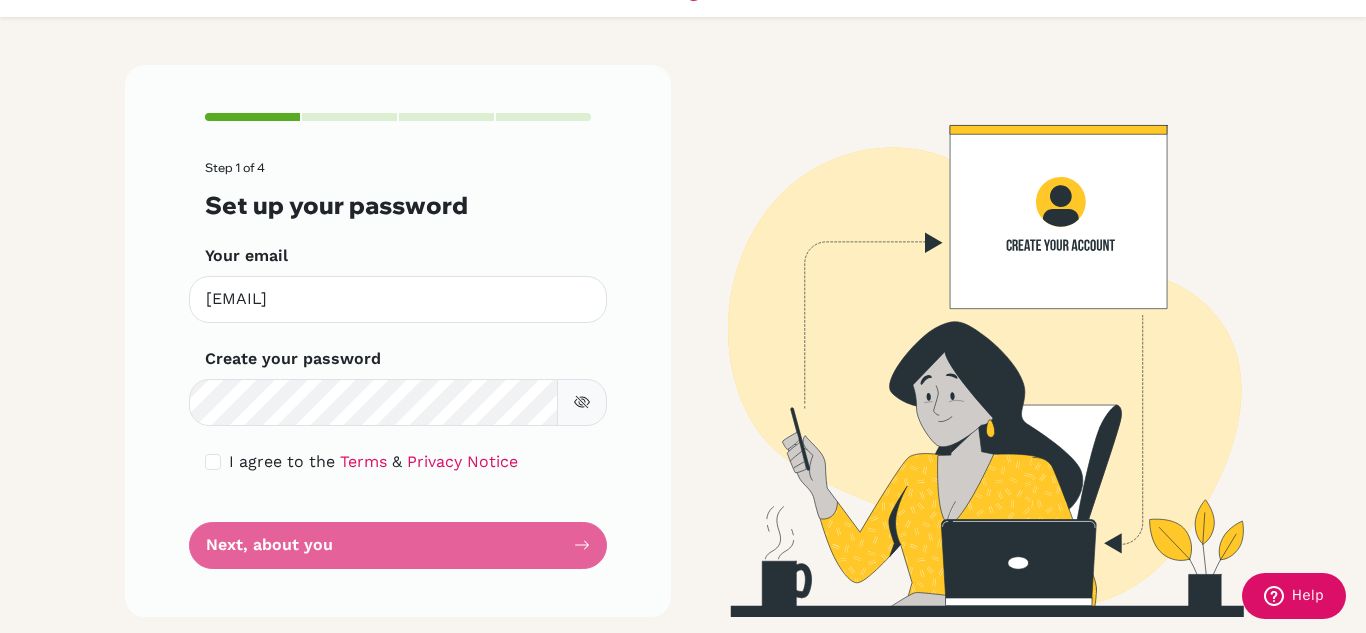 click 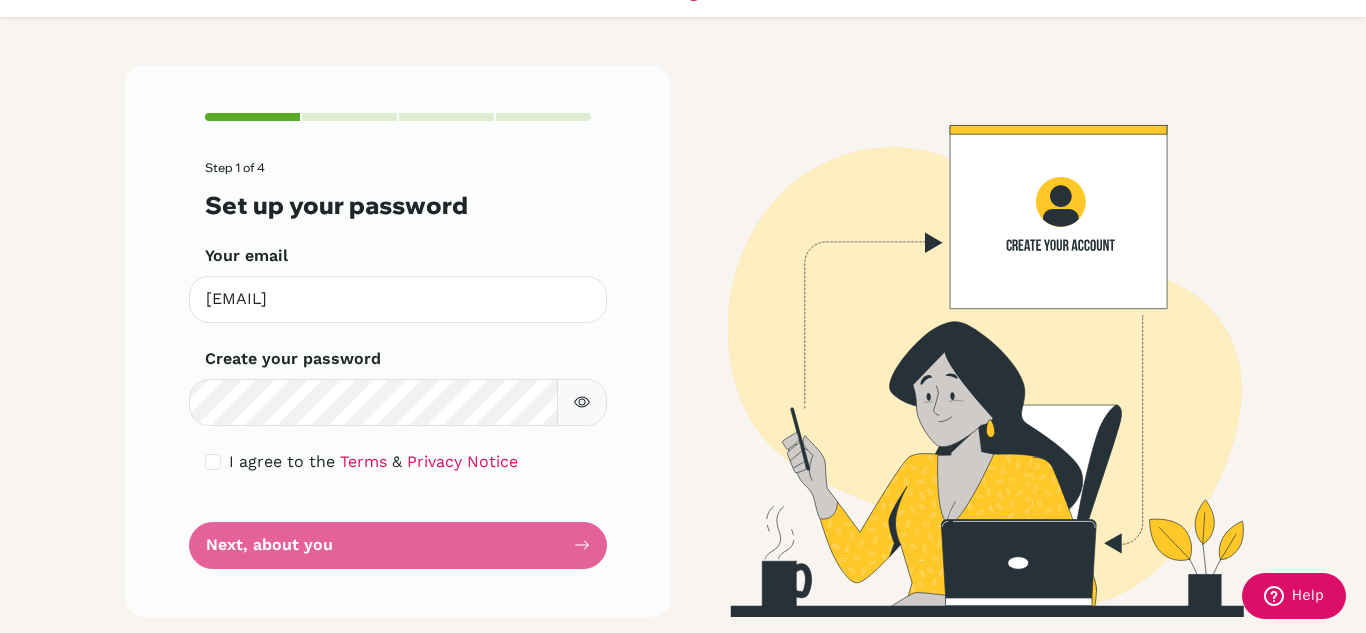 click on "Step 1 of 4
Set up your password
Your email
[EMAIL]
Invalid email
Create your password
Make sure it's at least 6 characters
I agree to the
Terms
&
Privacy Notice
Next, about you" at bounding box center (398, 365) 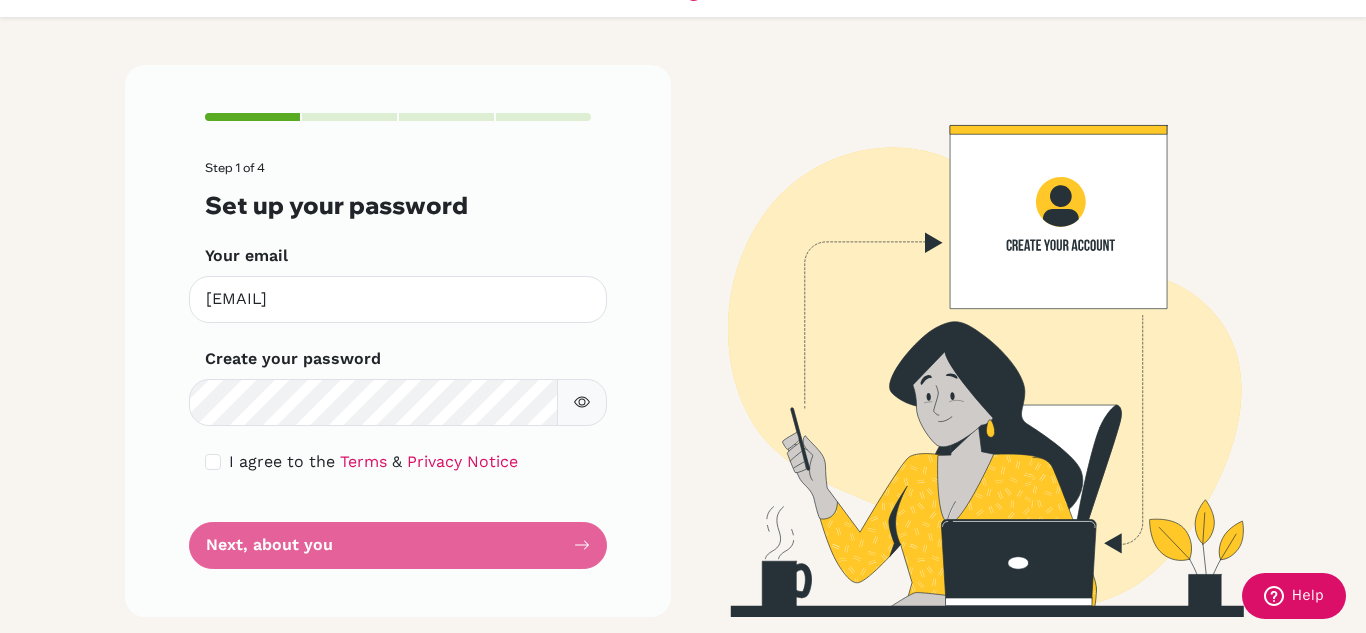 click at bounding box center [582, 402] 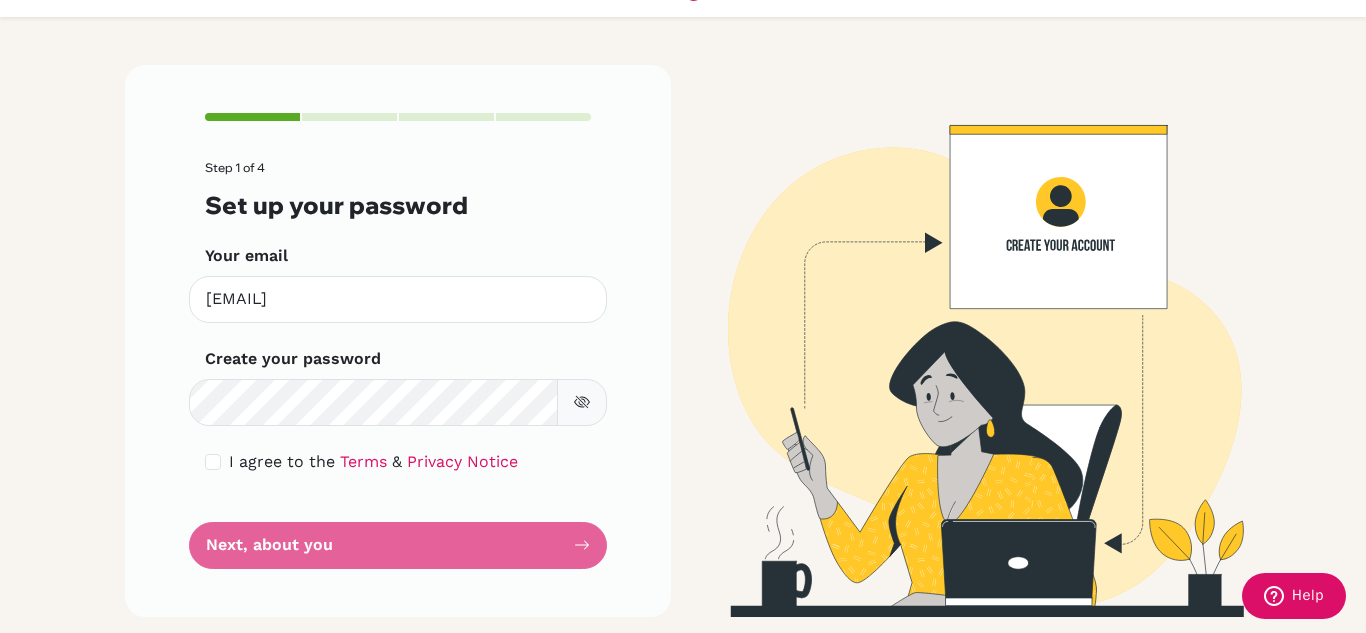 click at bounding box center (582, 402) 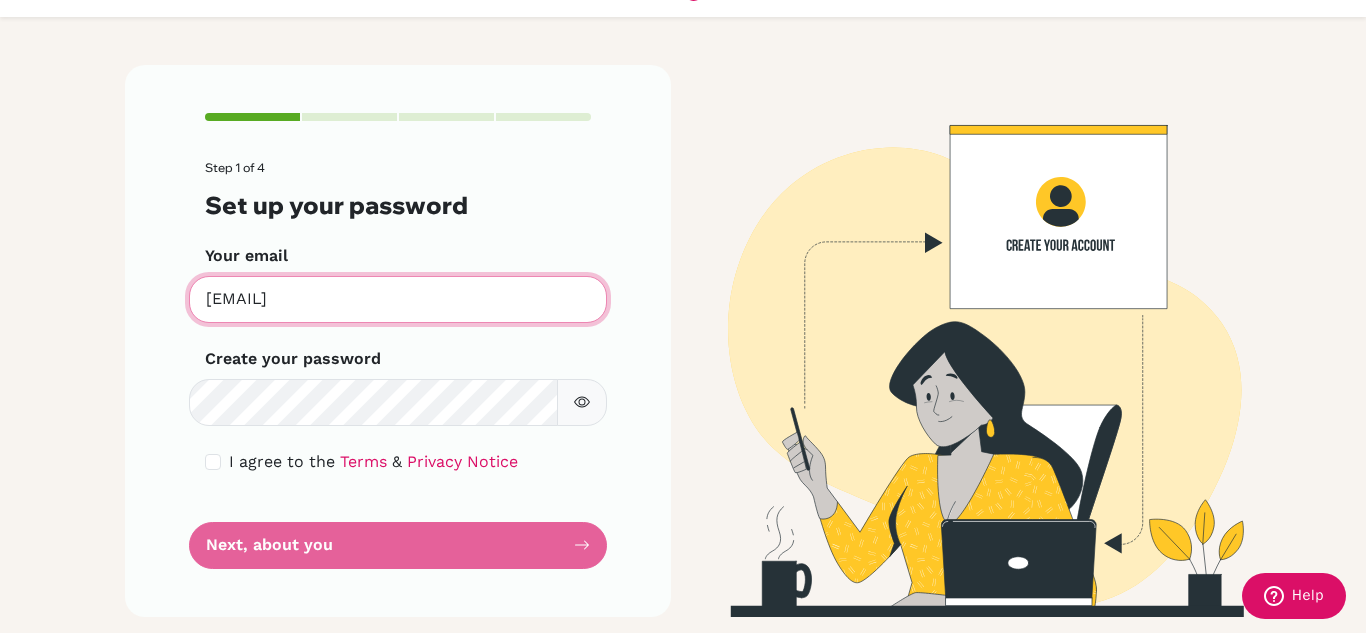 click on "[EMAIL]" at bounding box center [398, 299] 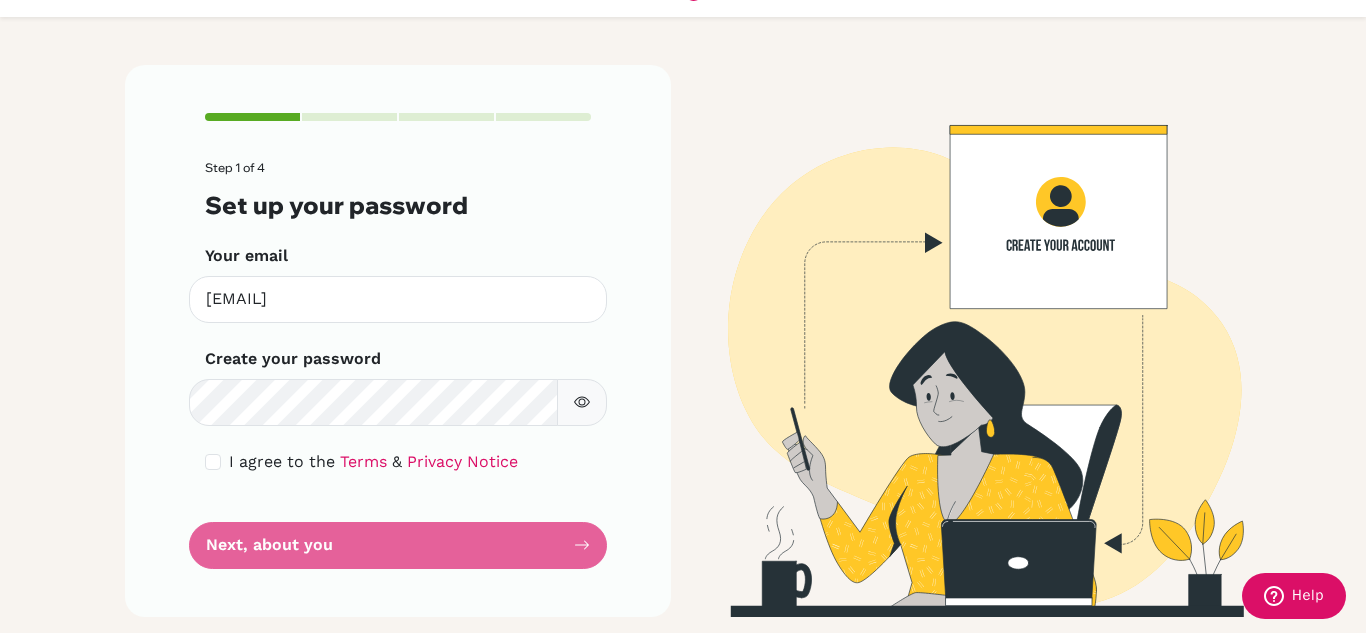 click on "Step 1 of 4
Set up your password
Your email
marcello.felippo@asa.edu.py
Invalid email
Create your password
Make sure it's at least 6 characters
I agree to the
Terms
&
Privacy Notice
Next, about you" at bounding box center (398, 365) 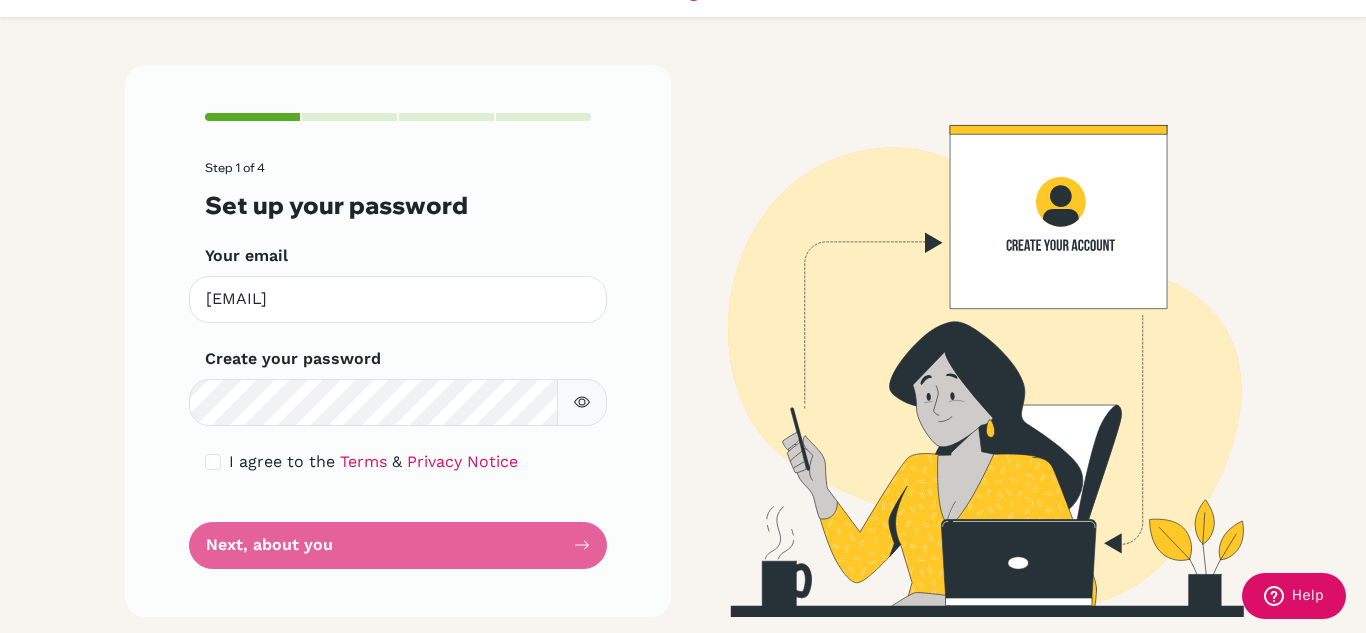 click on "Step 1 of 4
Set up your password
Your email
marcello.felippo@asa.edu.py
Invalid email
Create your password
Make sure it's at least 6 characters
I agree to the
Terms
&
Privacy Notice
Next, about you" at bounding box center (398, 365) 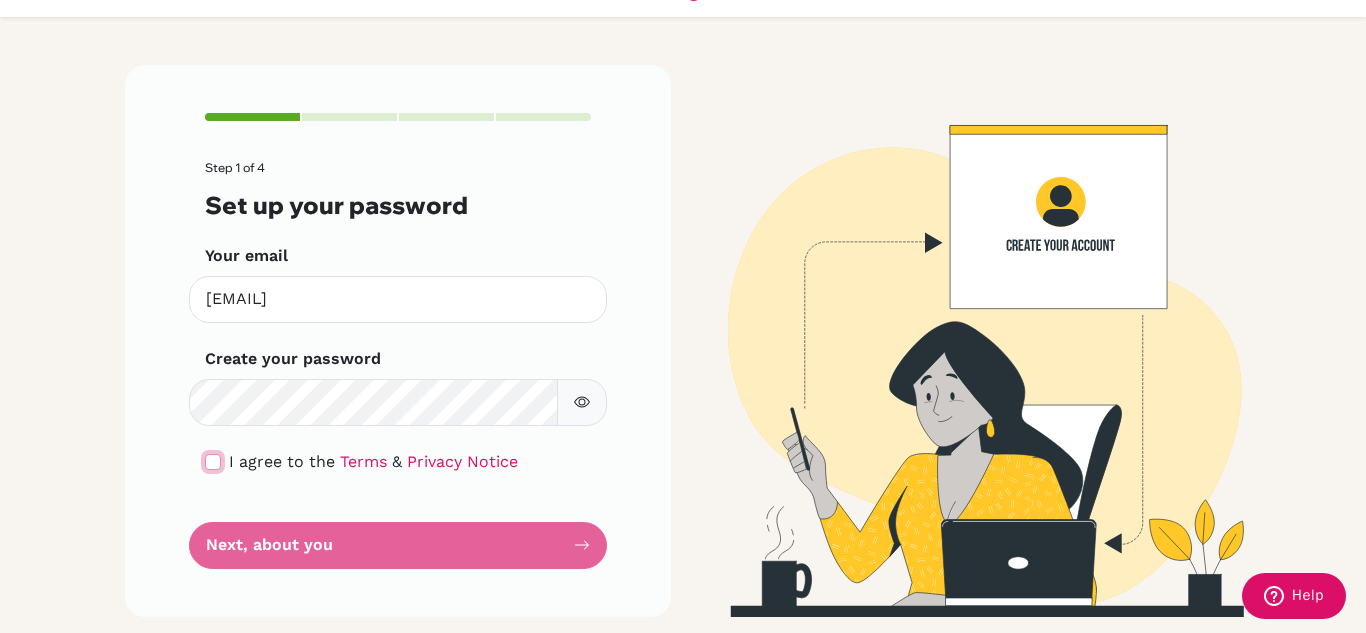 click at bounding box center (213, 462) 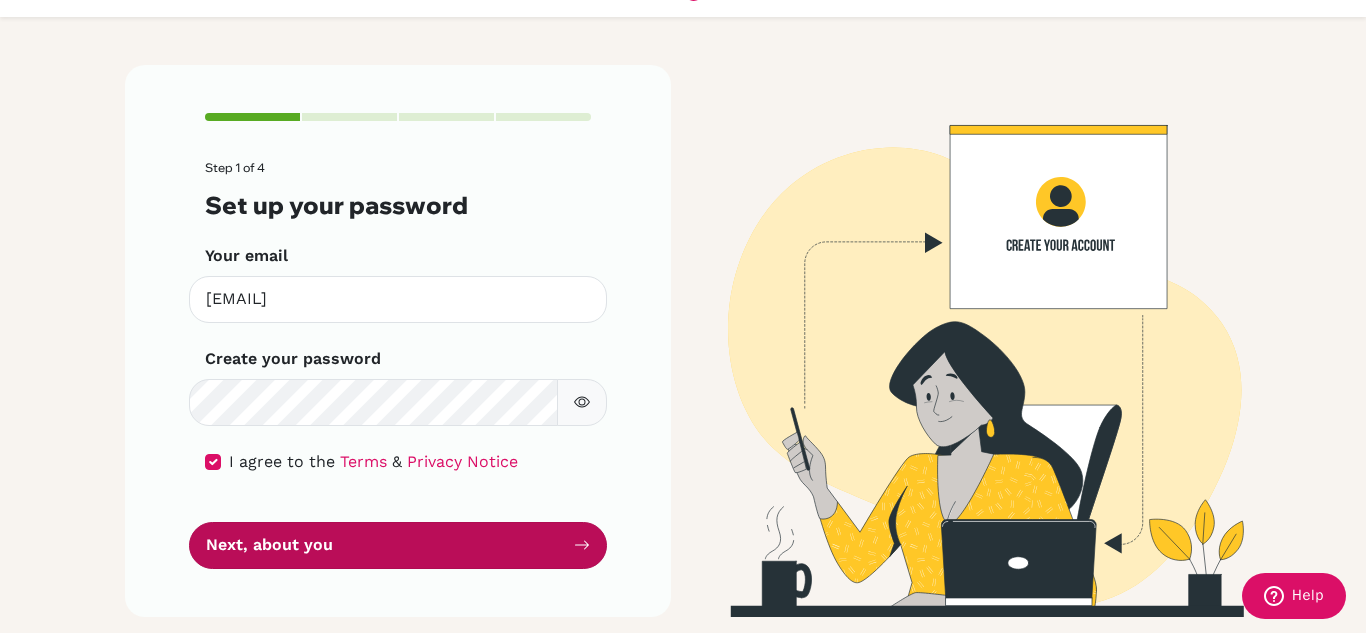 click on "Next, about you" at bounding box center (398, 545) 